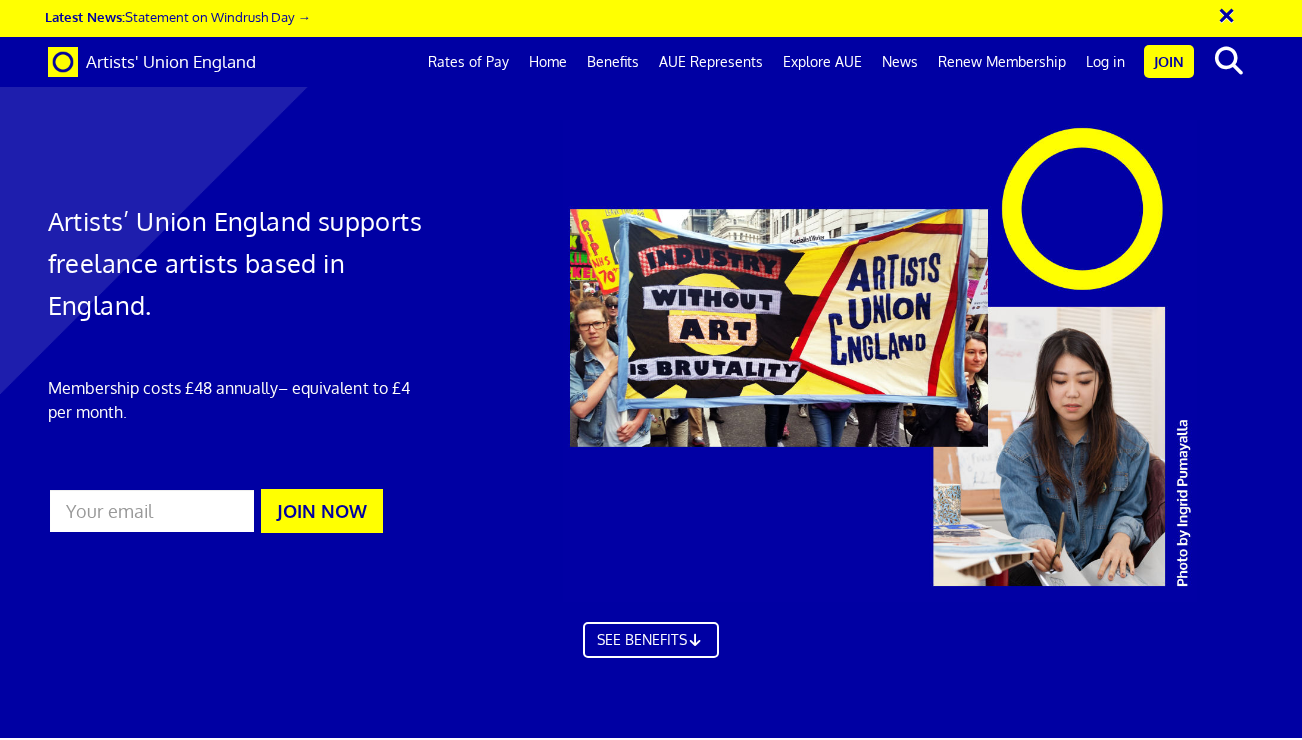 scroll, scrollTop: 0, scrollLeft: 0, axis: both 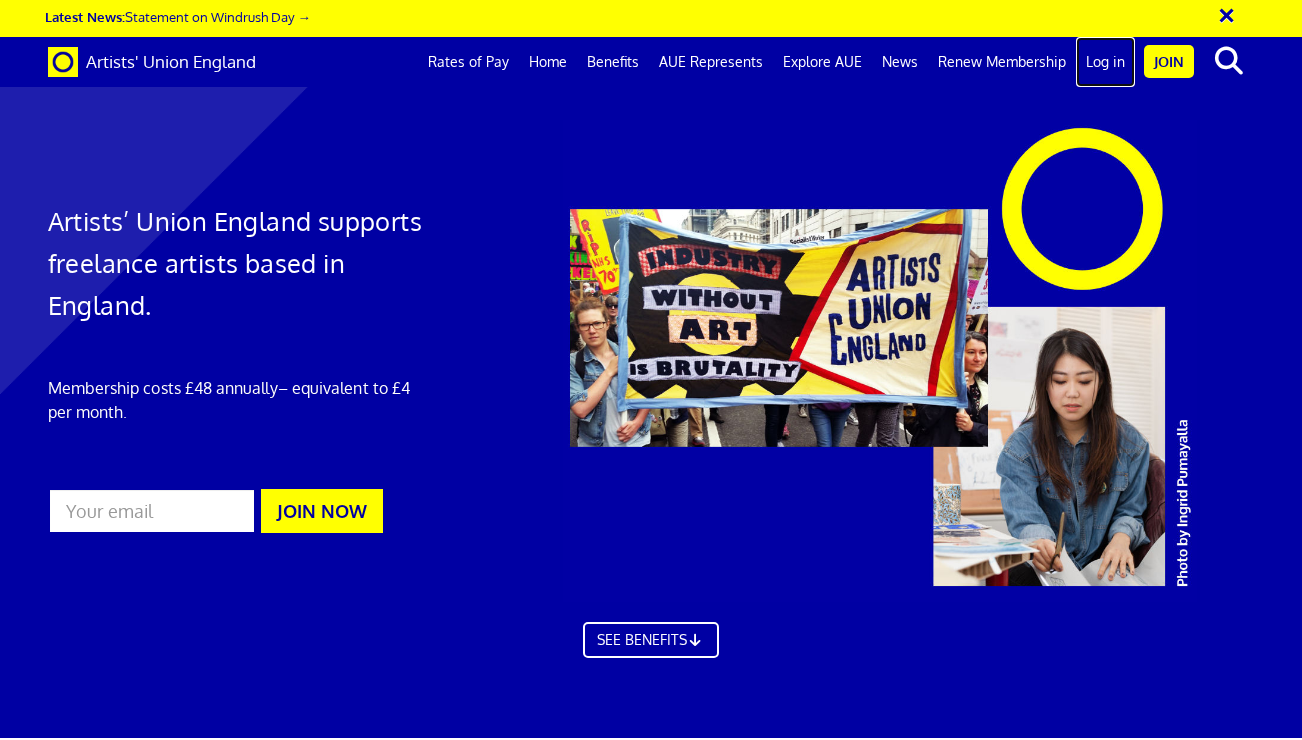 click on "Log in" at bounding box center (1105, 62) 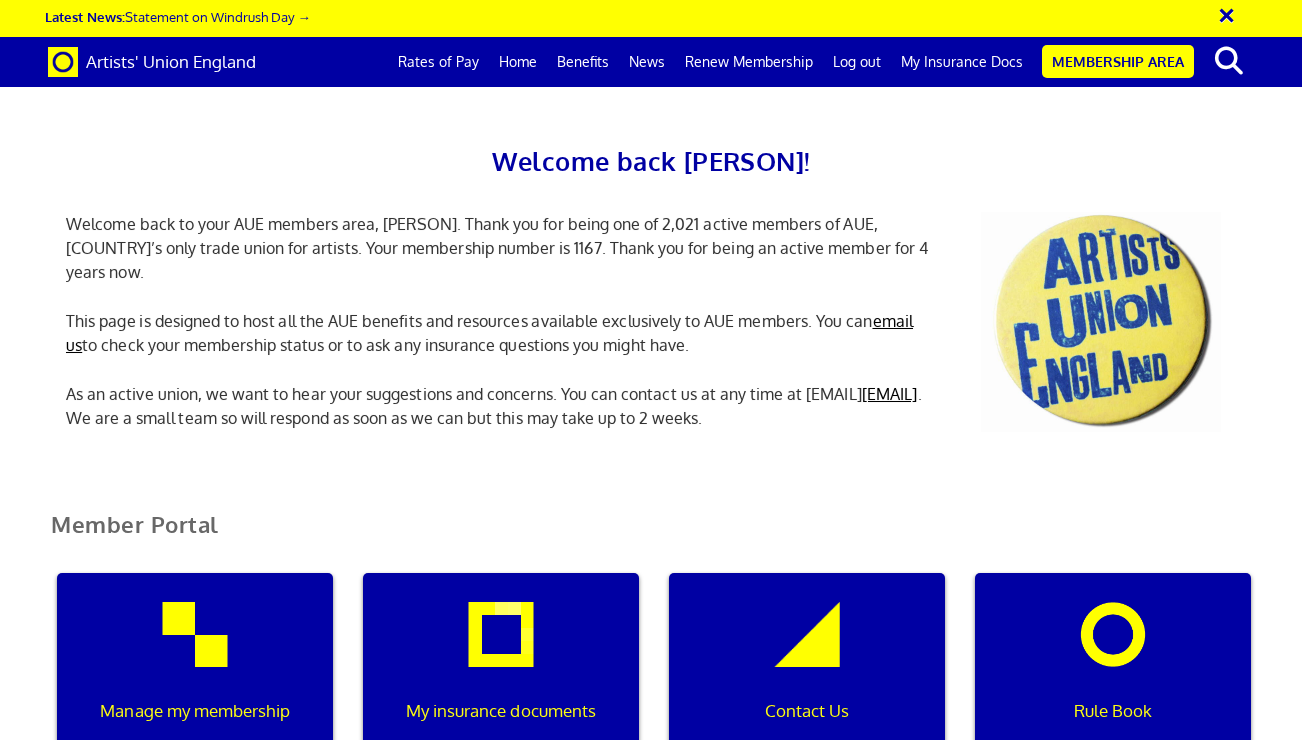 scroll, scrollTop: 0, scrollLeft: 0, axis: both 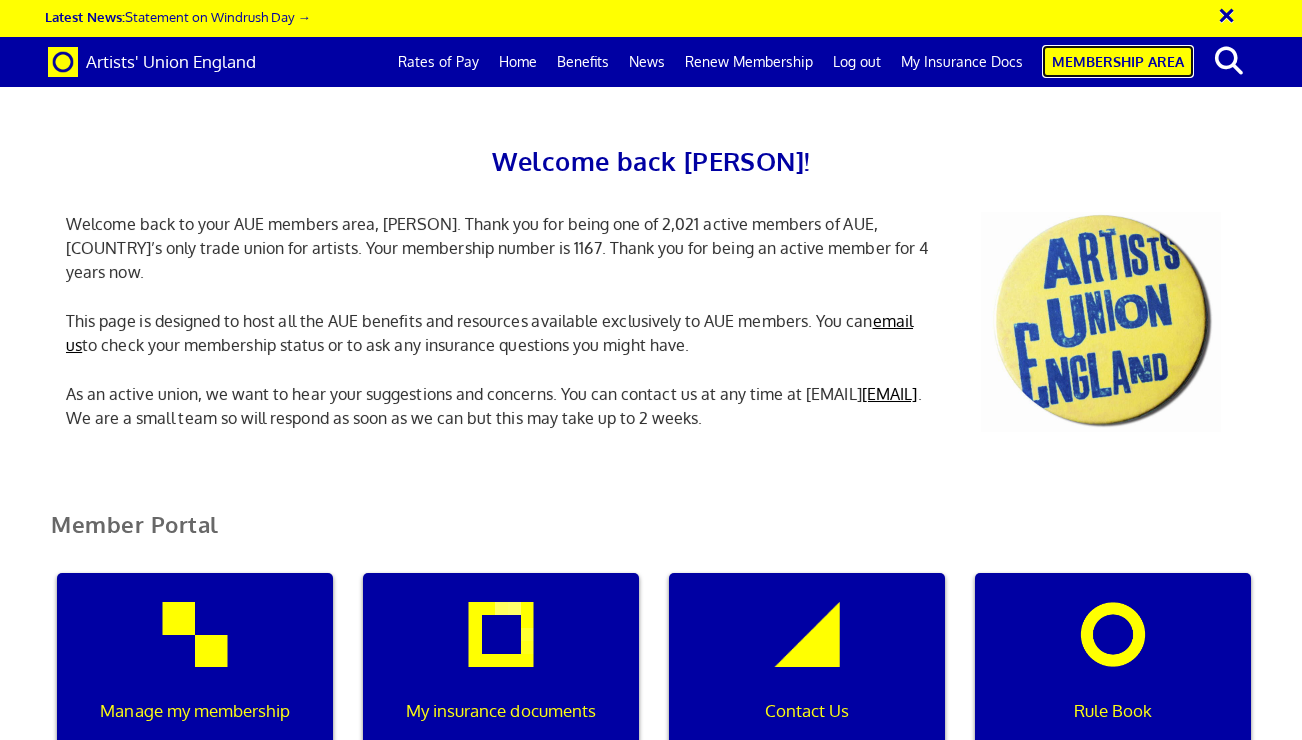 click on "Membership Area" at bounding box center (1118, 61) 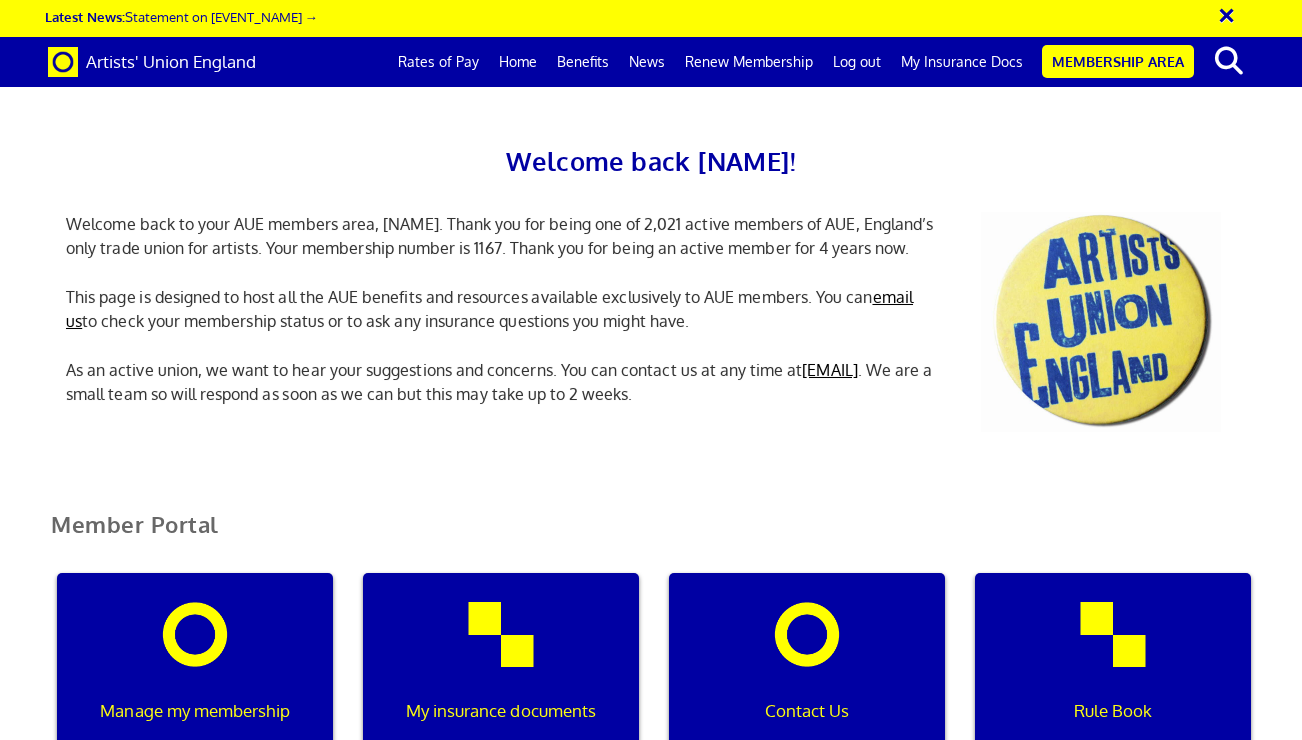 scroll, scrollTop: 0, scrollLeft: 0, axis: both 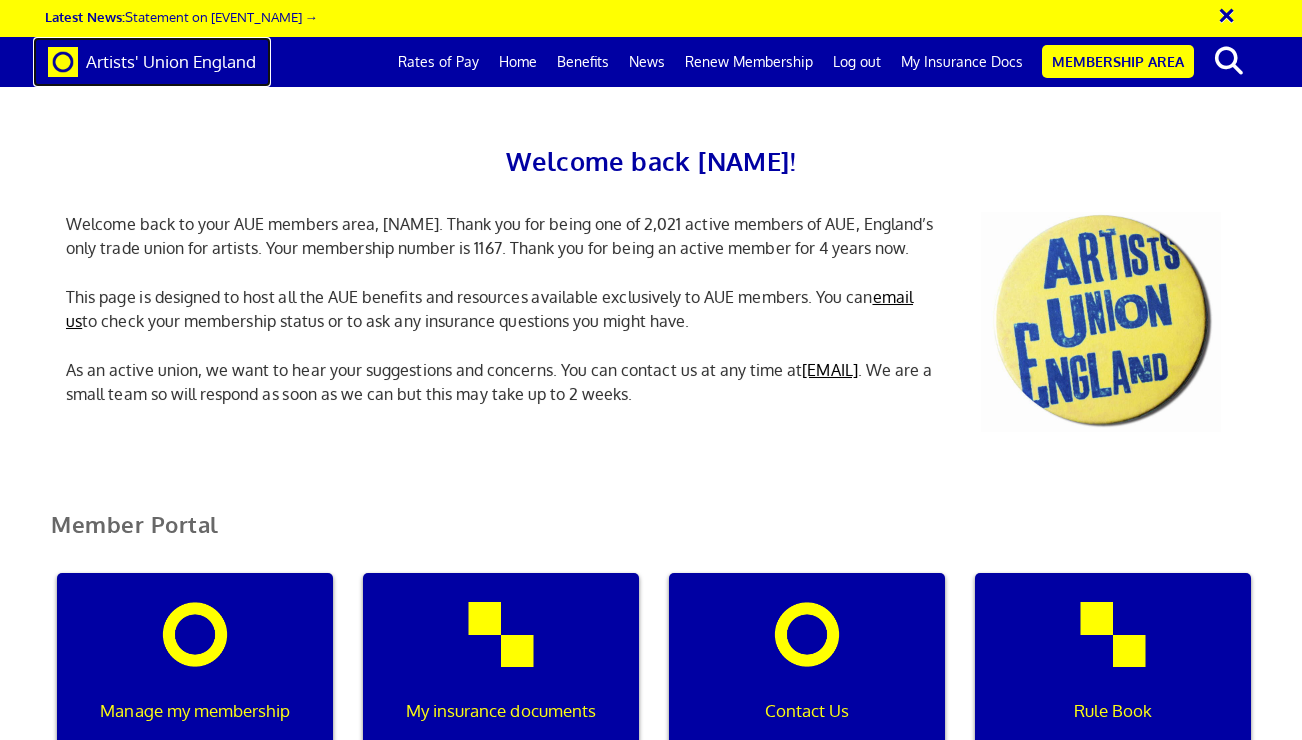 click on "Artists' Union England" at bounding box center (152, 62) 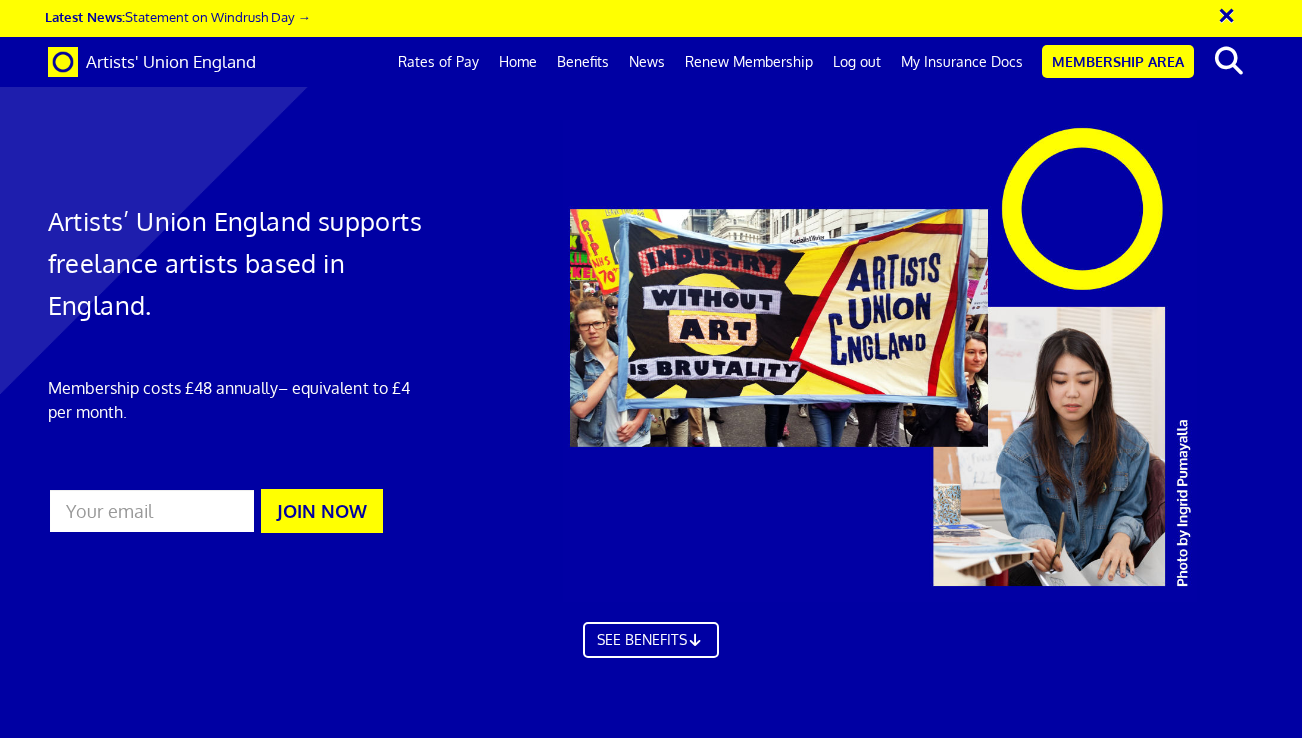scroll, scrollTop: 0, scrollLeft: 0, axis: both 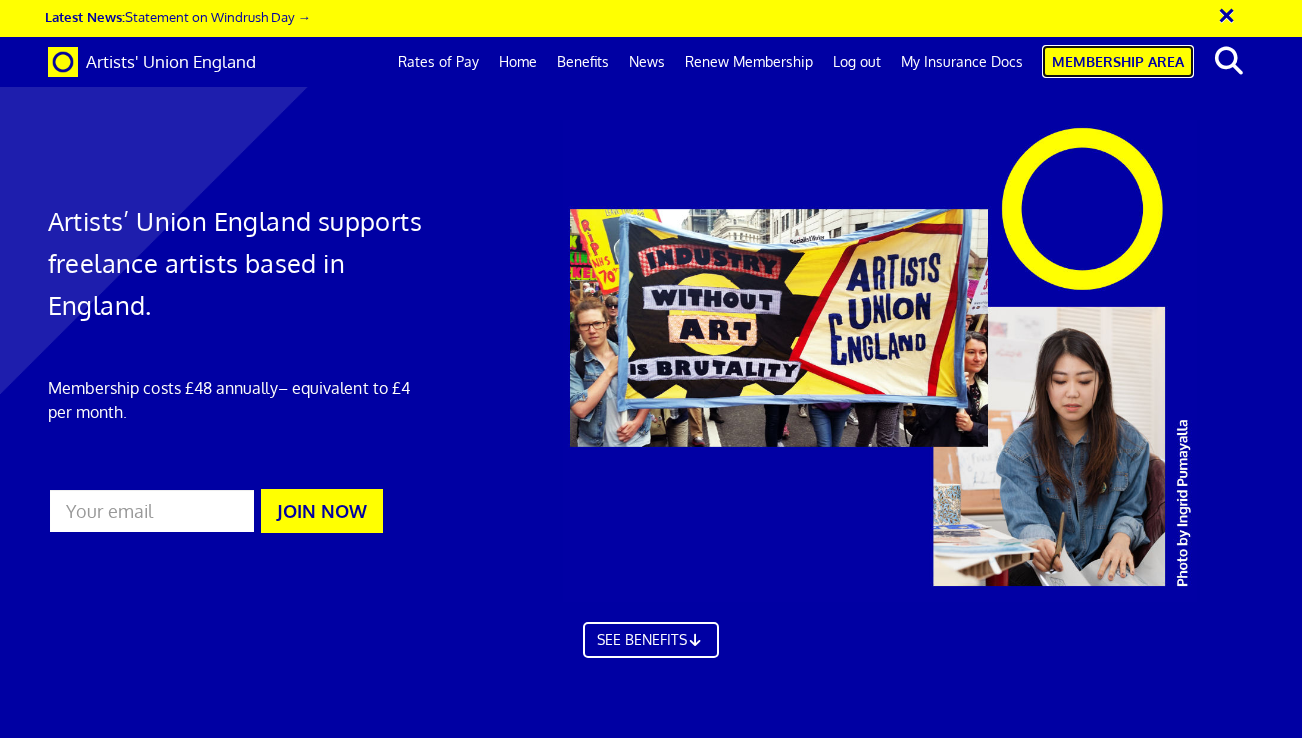 click on "Membership Area" at bounding box center (1118, 61) 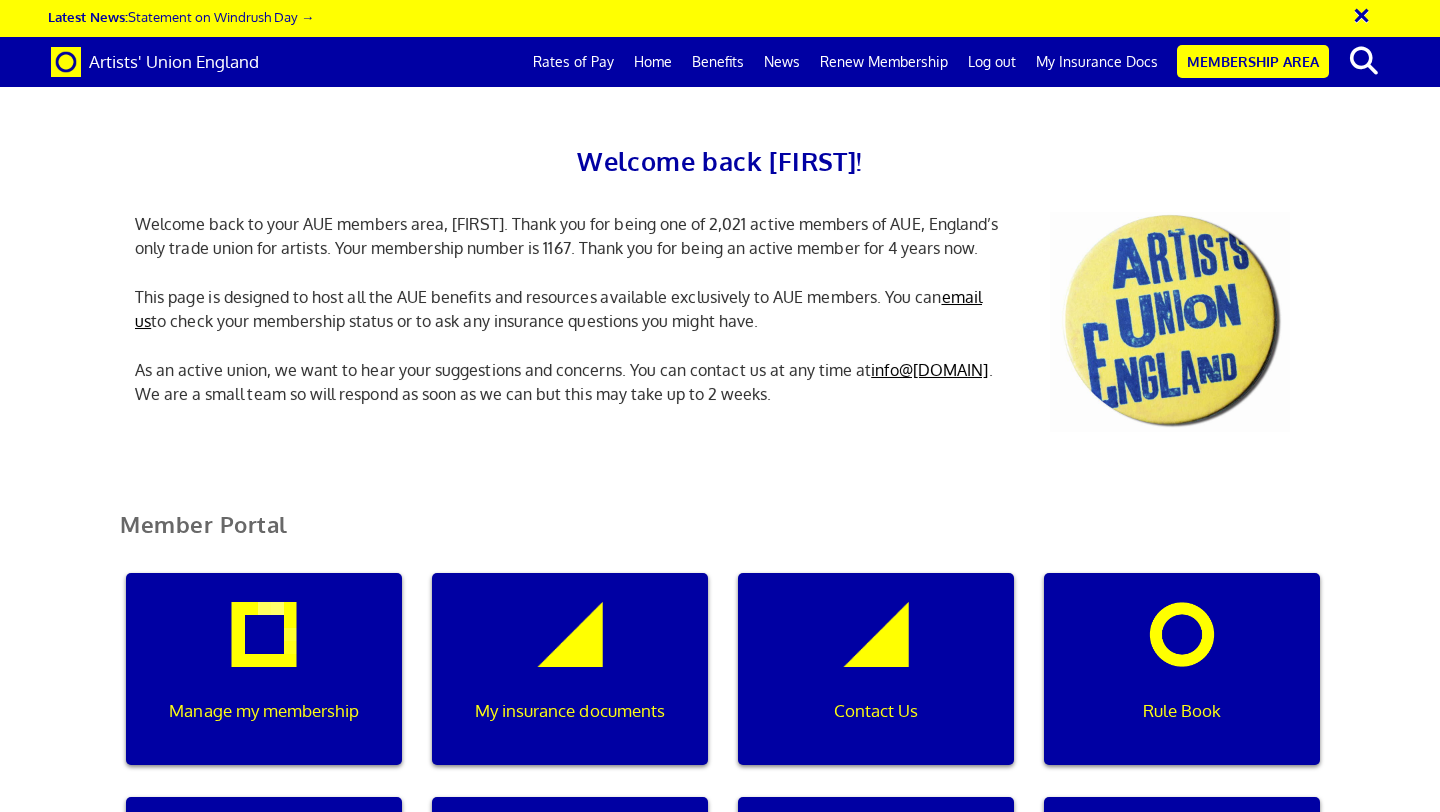 scroll, scrollTop: 0, scrollLeft: 0, axis: both 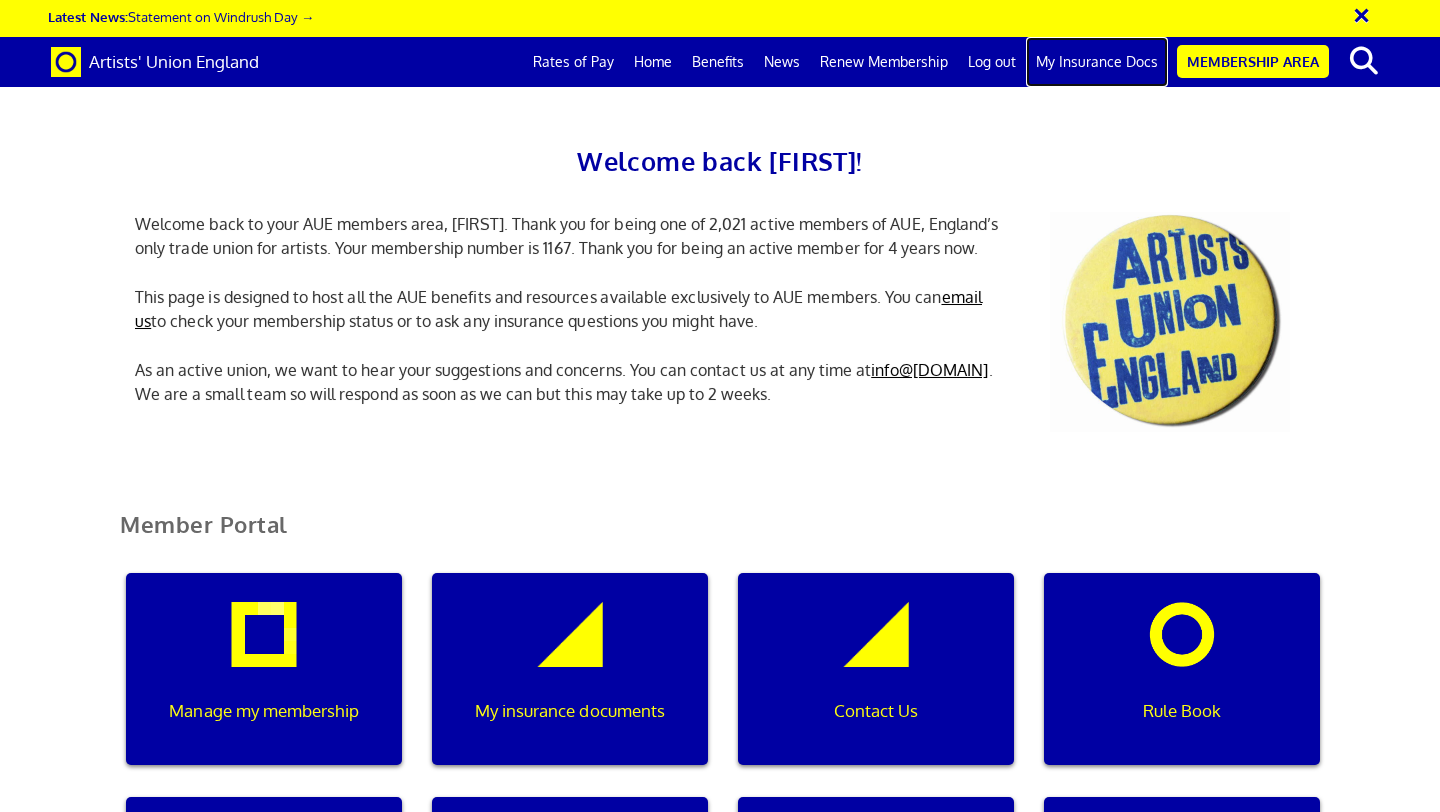 click on "My Insurance Docs" at bounding box center (1097, 62) 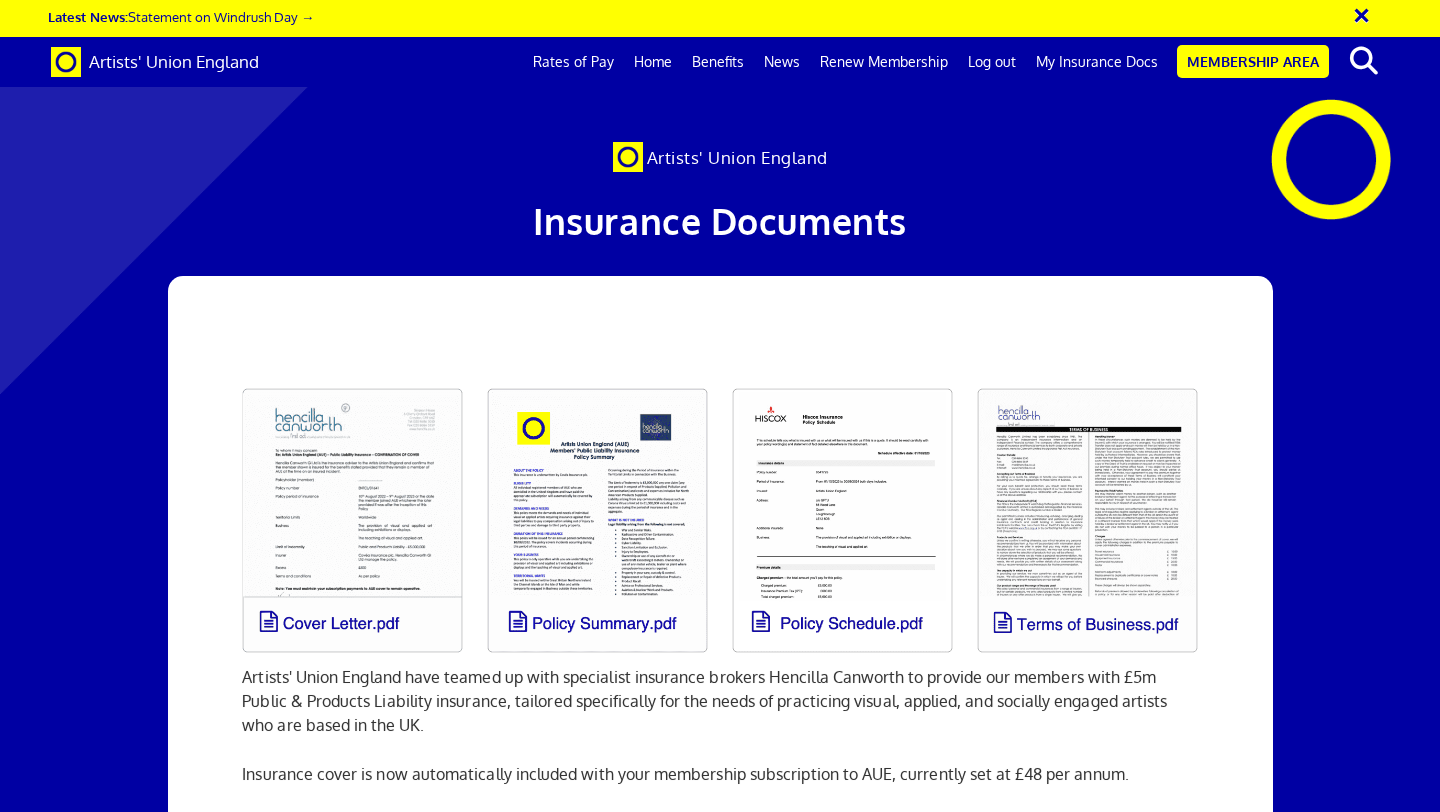 scroll, scrollTop: 0, scrollLeft: 0, axis: both 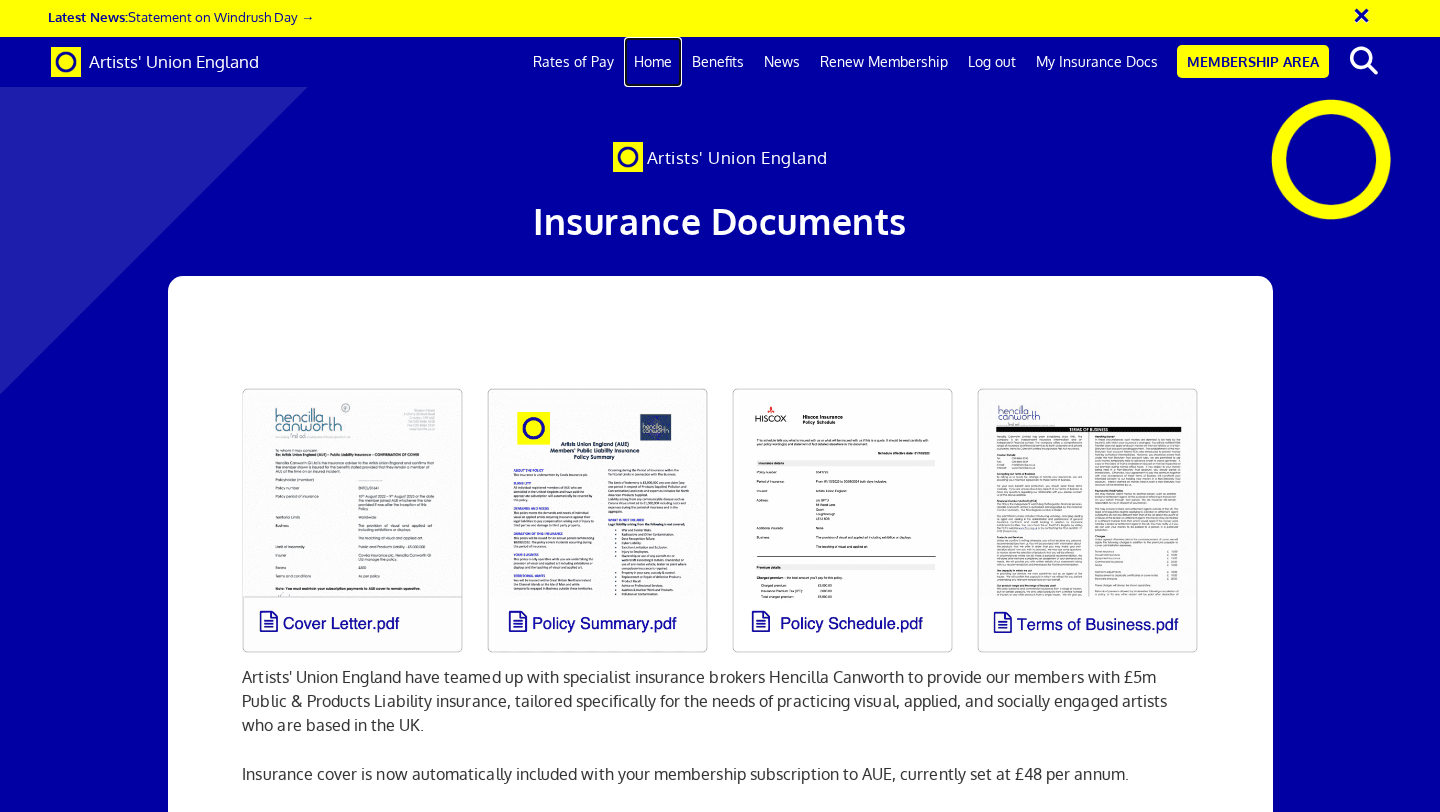 click on "Home" at bounding box center [653, 62] 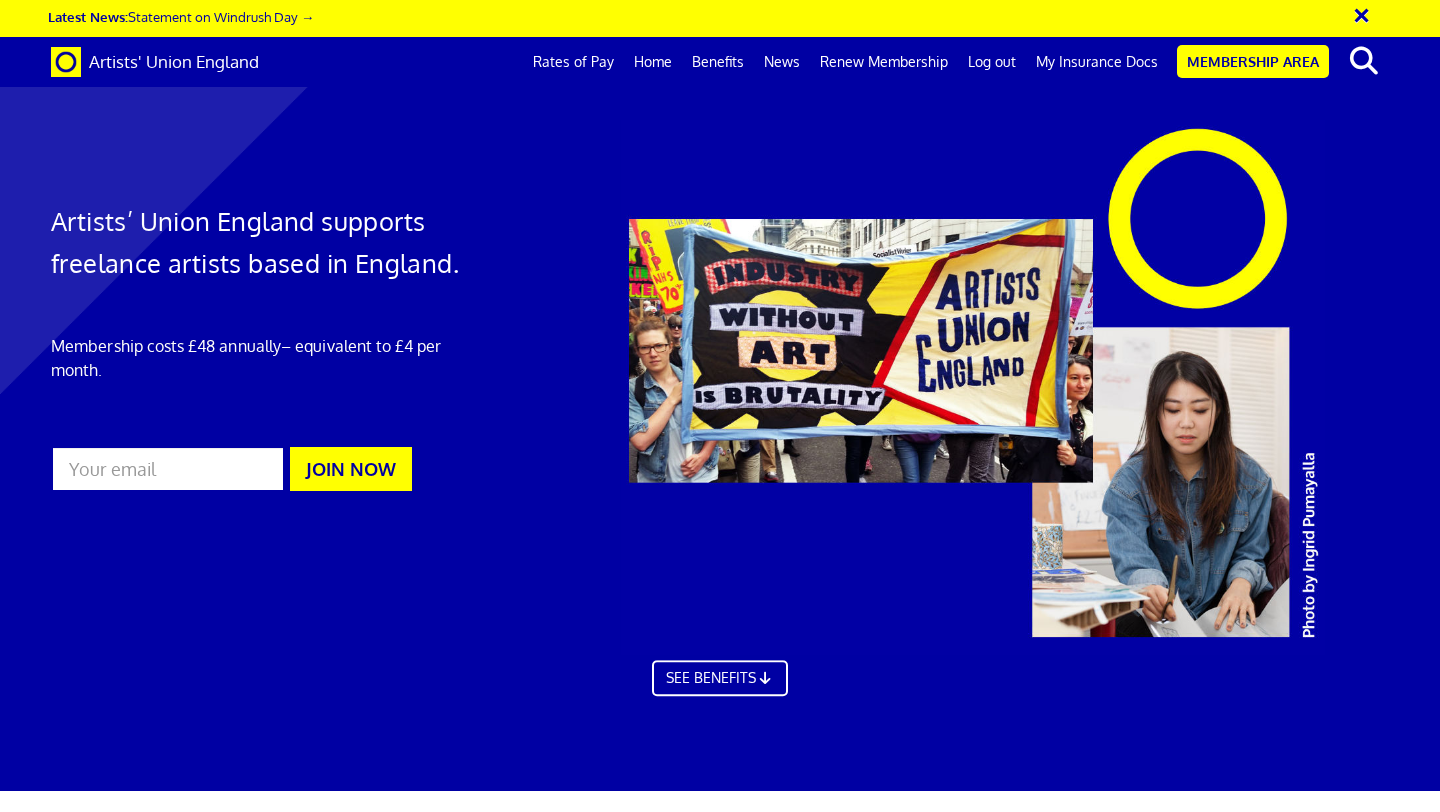 scroll, scrollTop: 0, scrollLeft: 0, axis: both 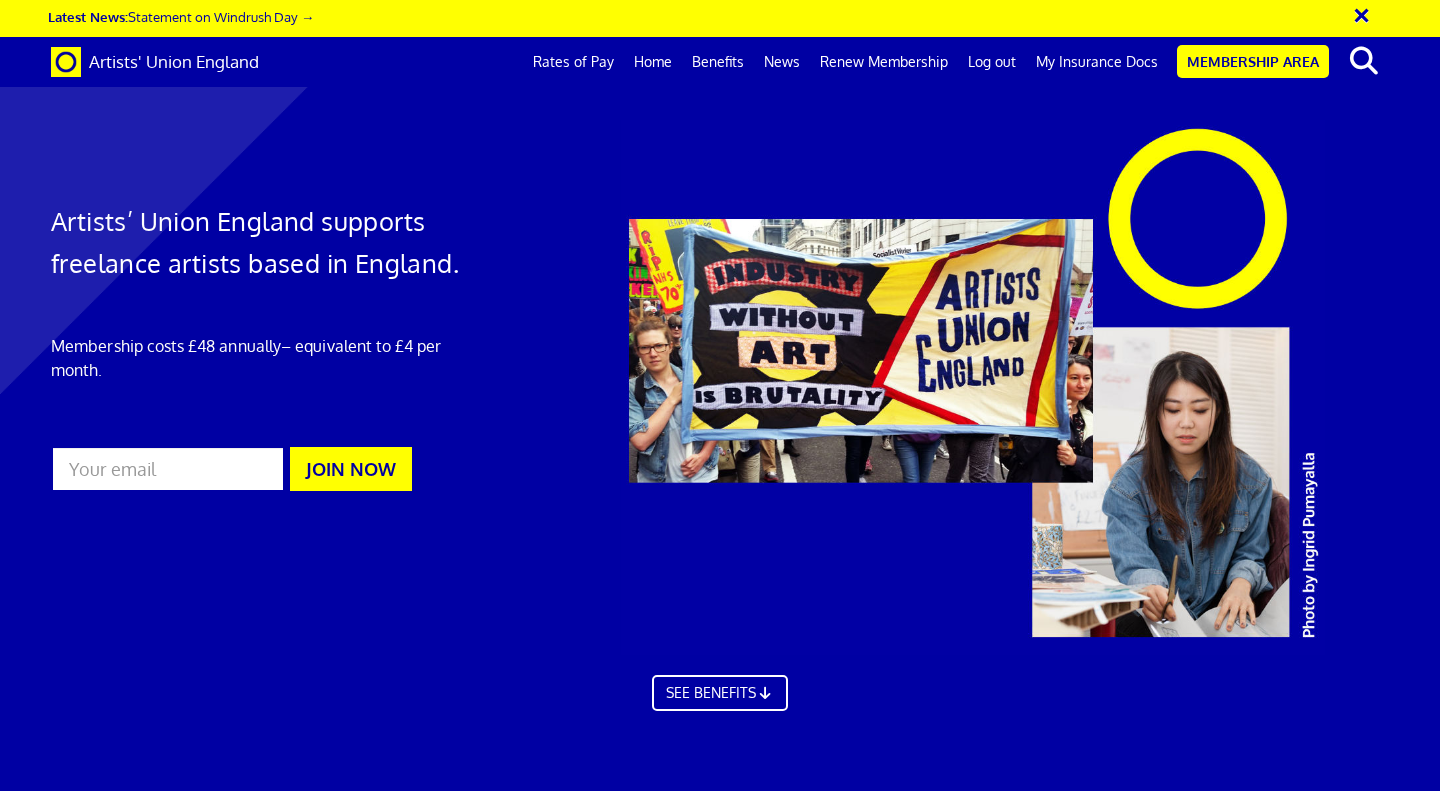 click on "Back To Top" at bounding box center [1379, 5882] 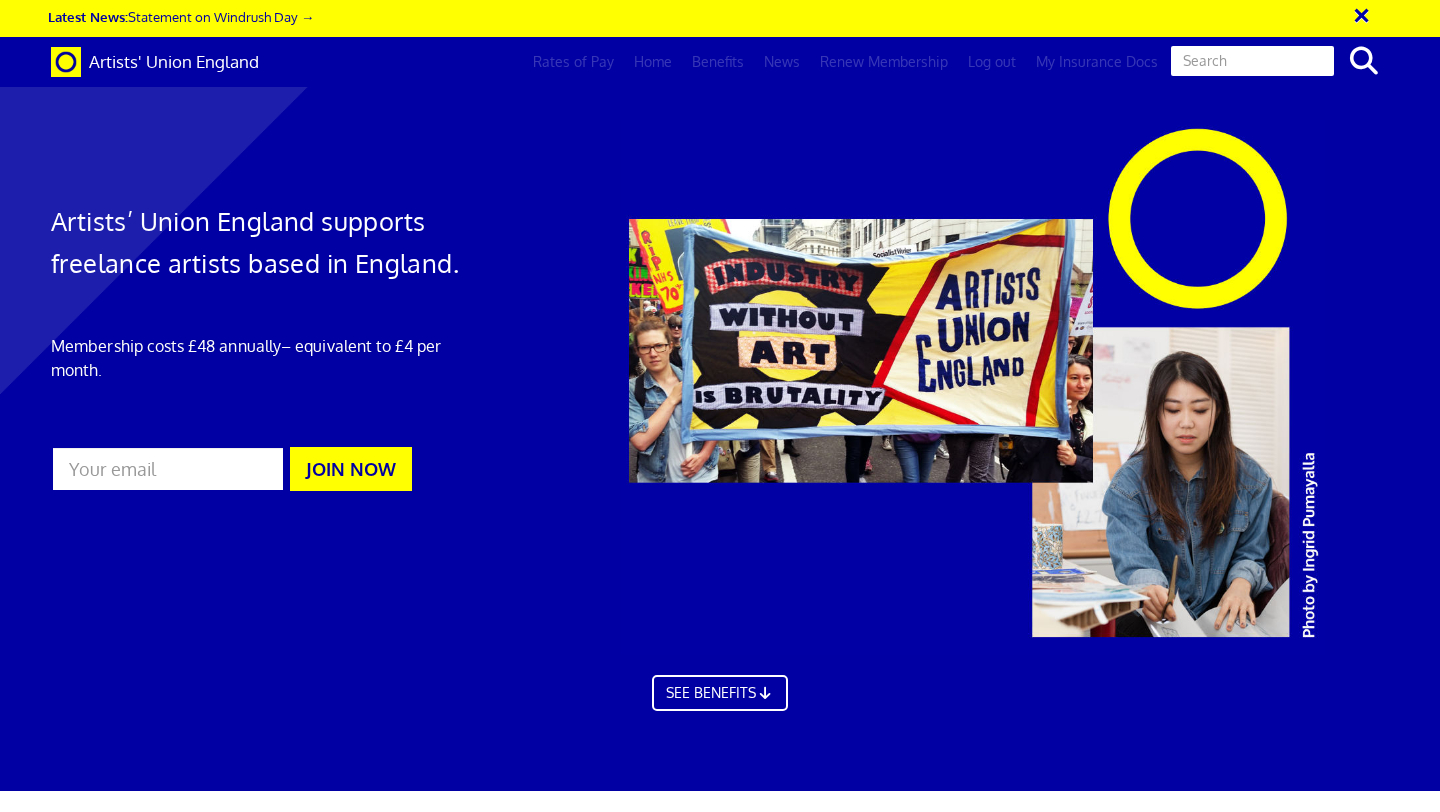 click at bounding box center [1252, 61] 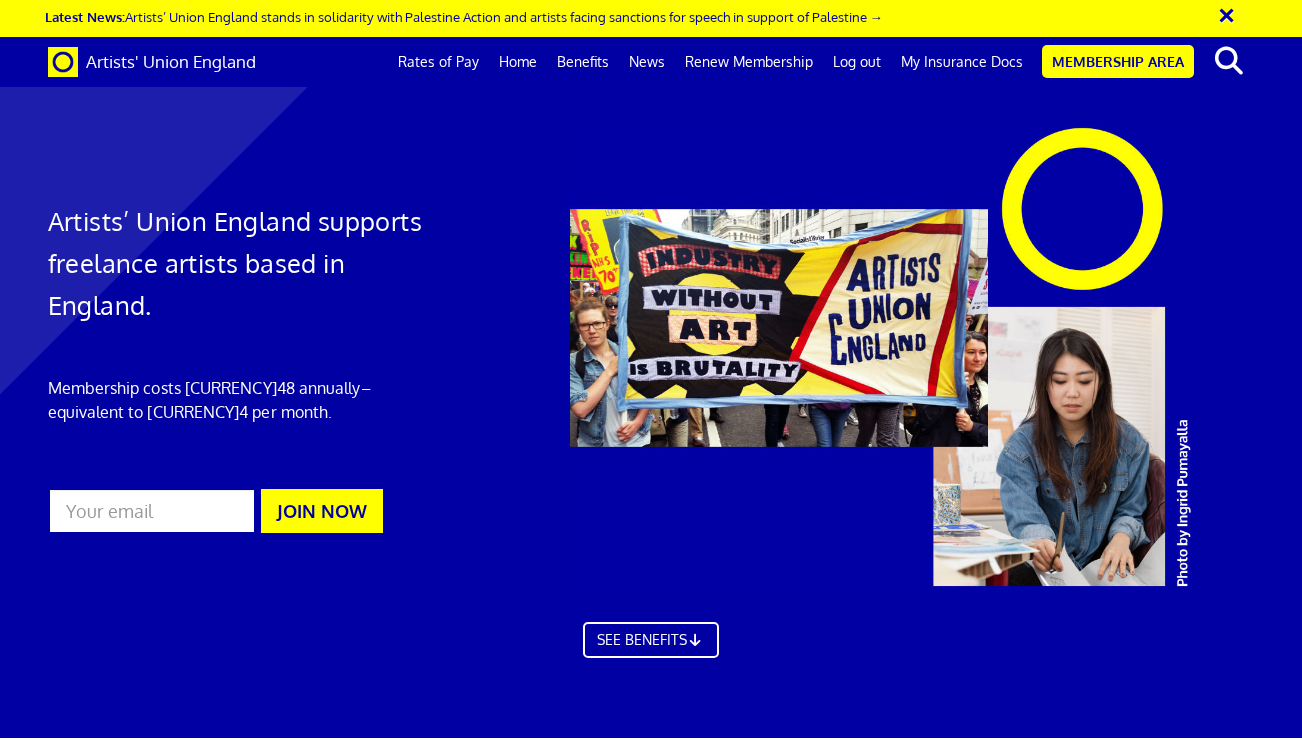 scroll, scrollTop: 0, scrollLeft: 0, axis: both 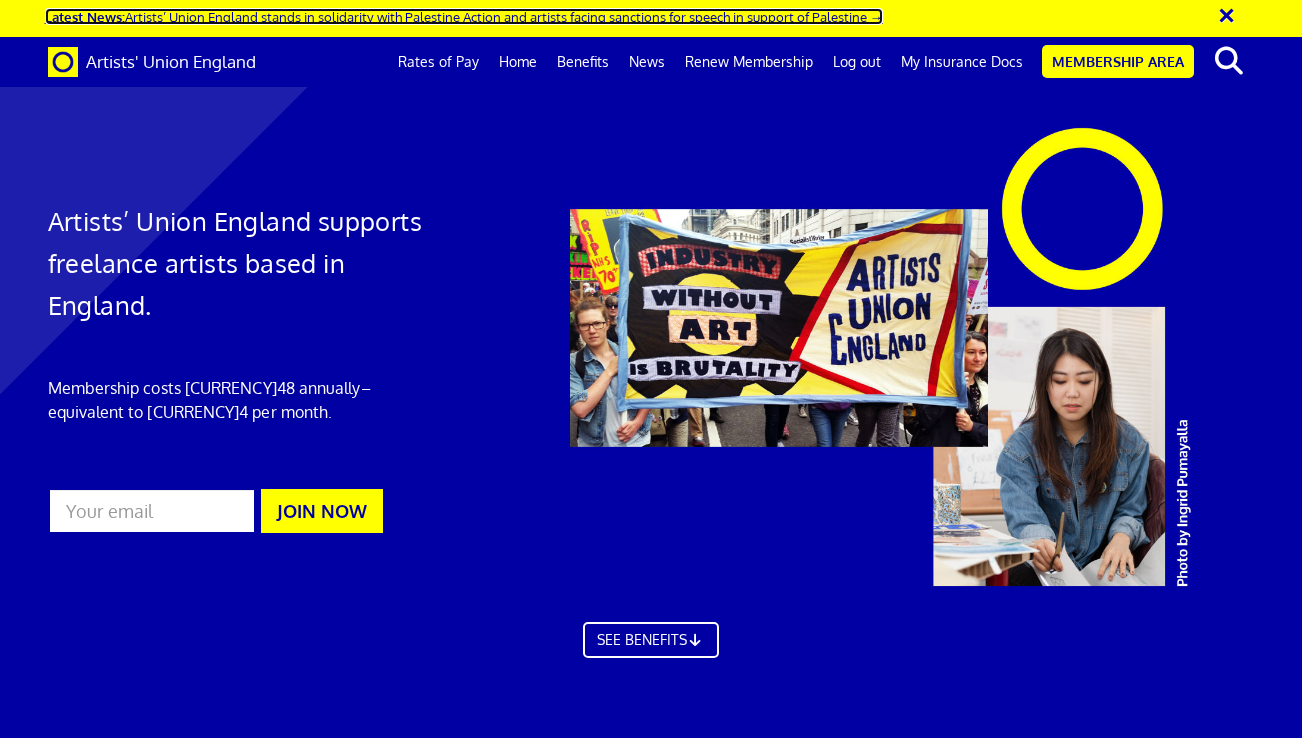 click on "Latest News:  Artists’ Union England stands in solidarity with Palestine Action and artists facing sanctions for speech in support of Palestine →" at bounding box center [464, 16] 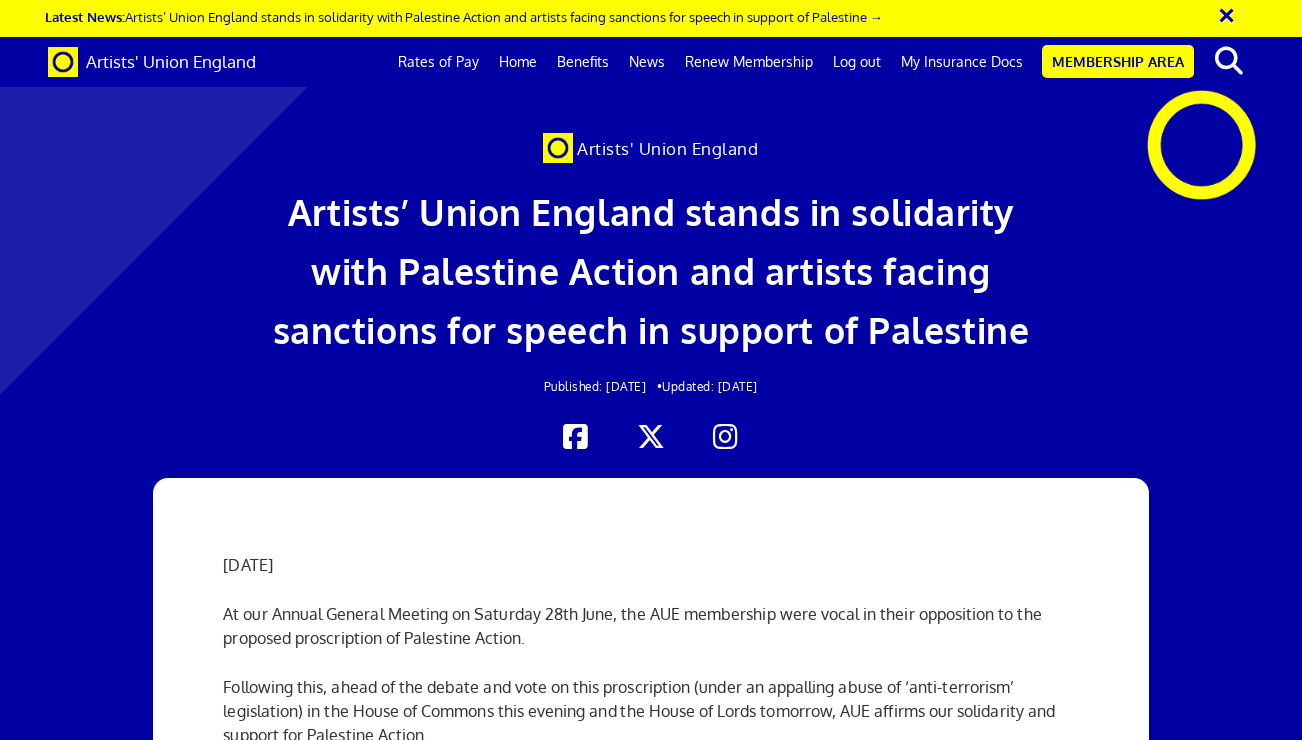 scroll, scrollTop: 0, scrollLeft: 0, axis: both 